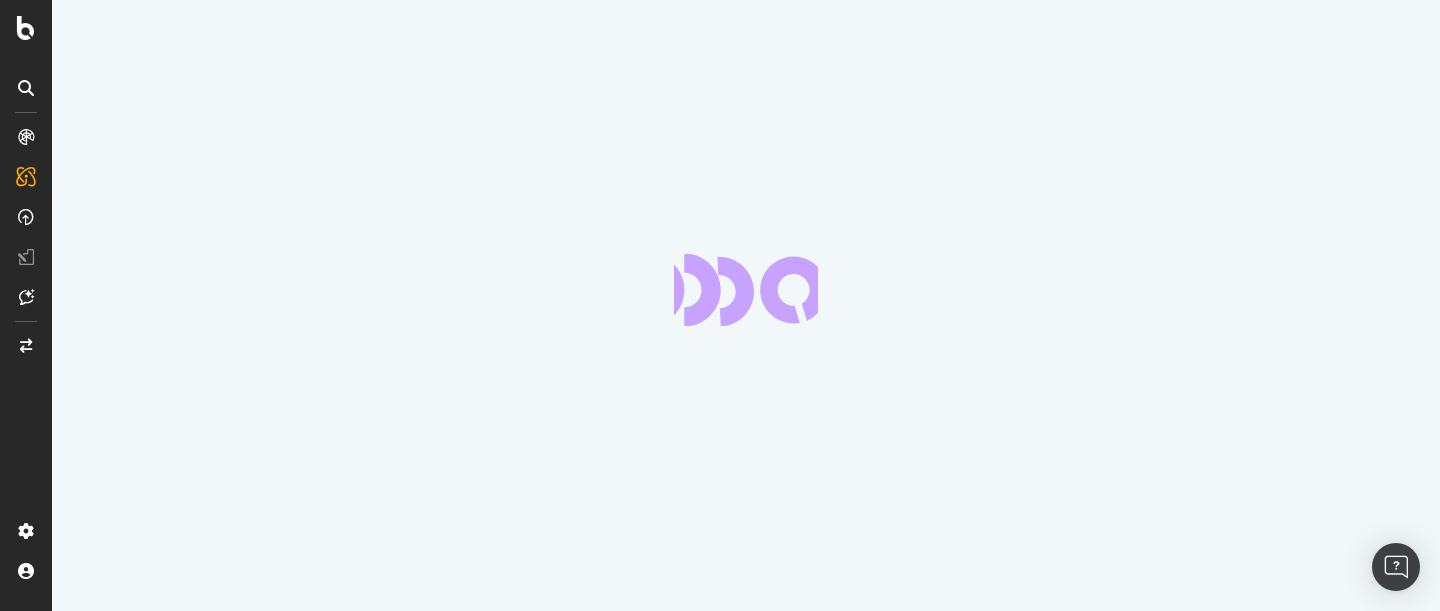 scroll, scrollTop: 0, scrollLeft: 0, axis: both 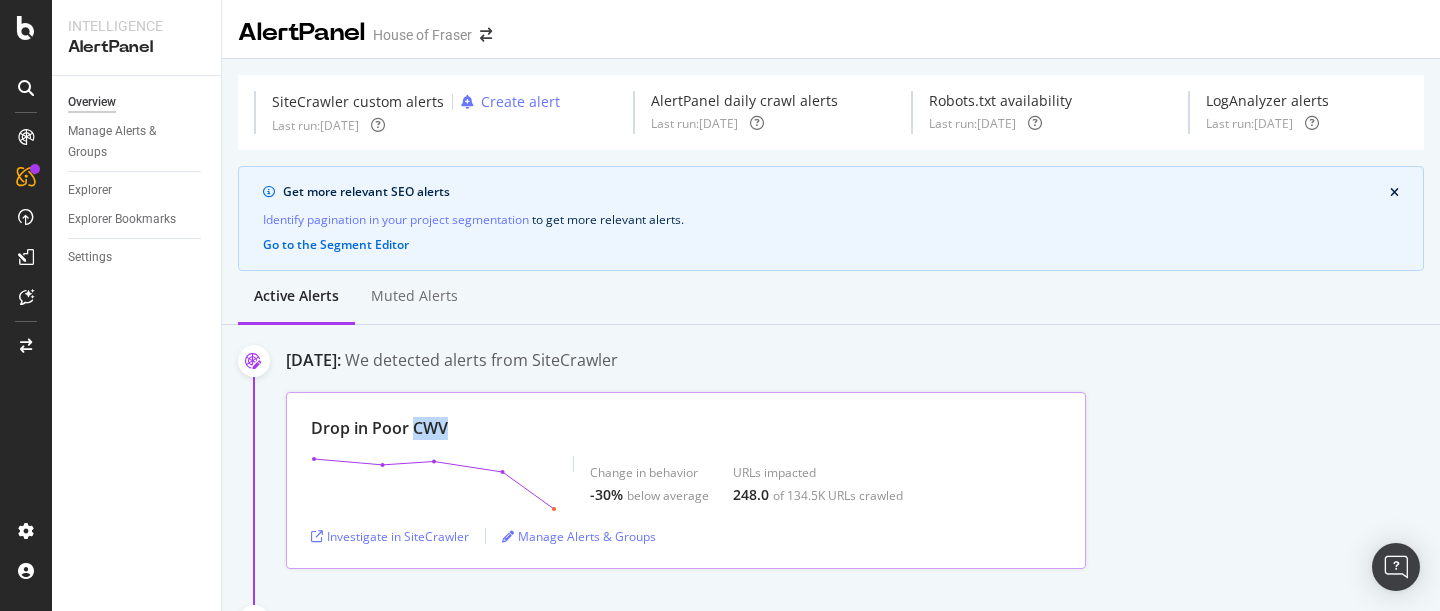 drag, startPoint x: 414, startPoint y: 430, endPoint x: 467, endPoint y: 429, distance: 53.009434 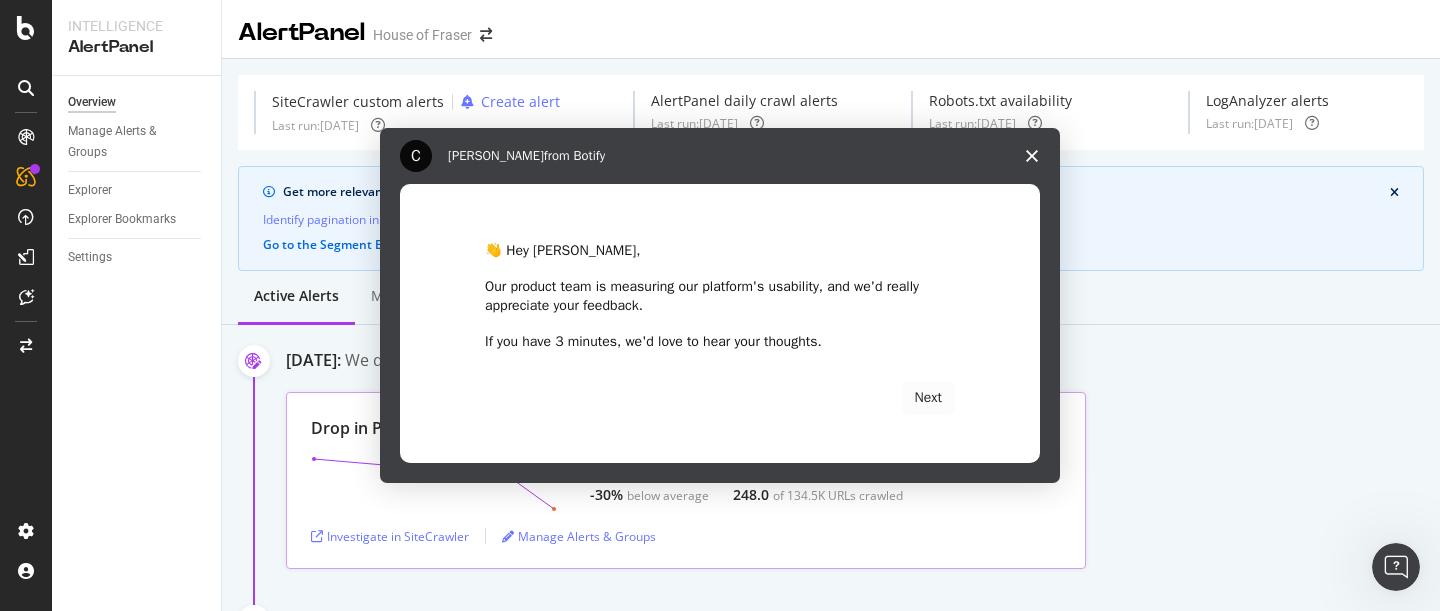 scroll, scrollTop: 0, scrollLeft: 0, axis: both 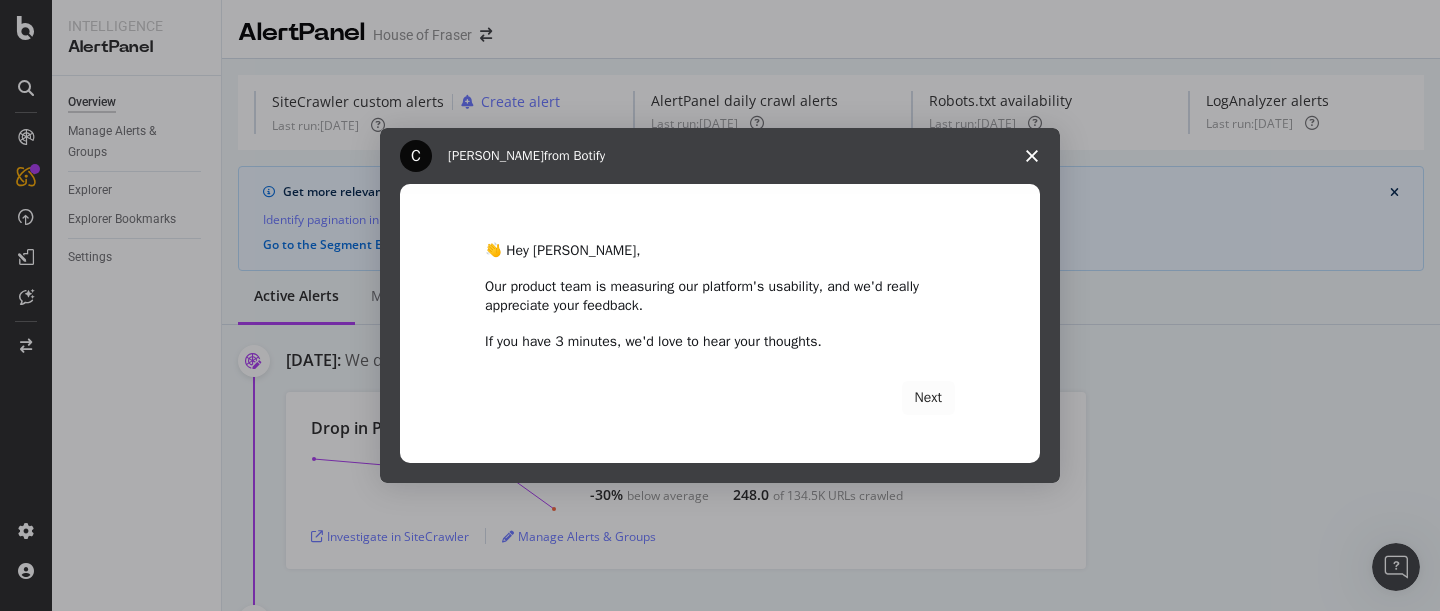 click 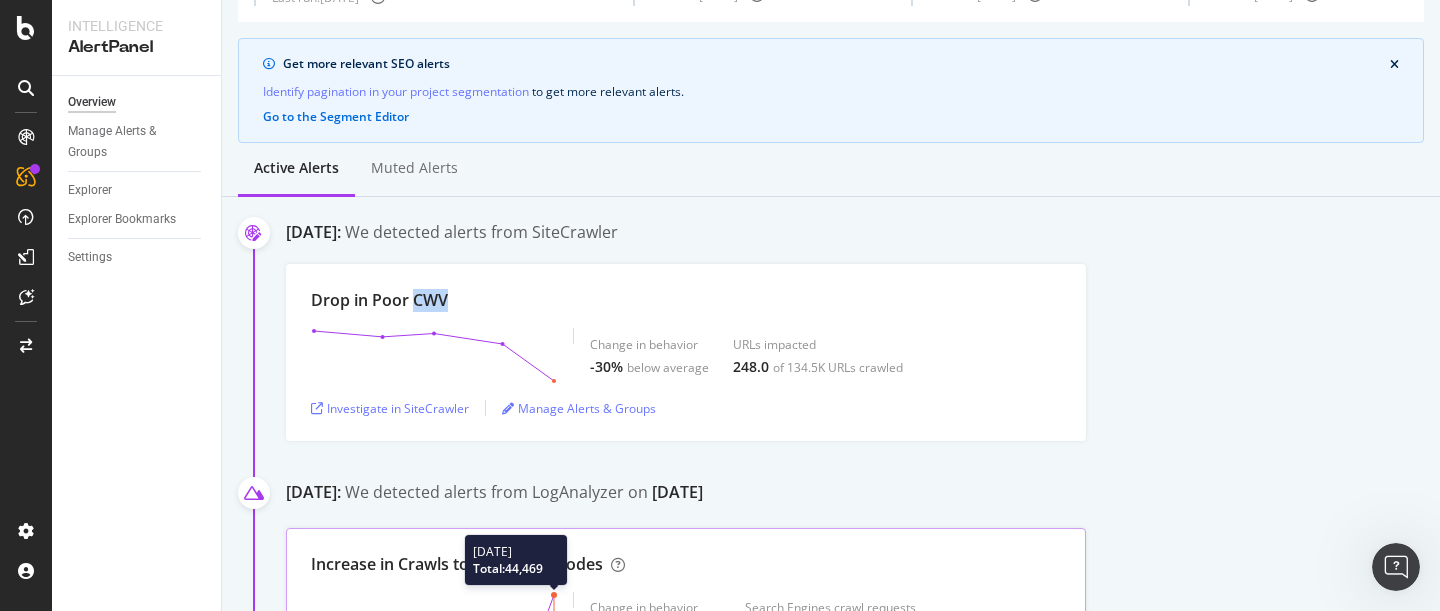 scroll, scrollTop: 0, scrollLeft: 0, axis: both 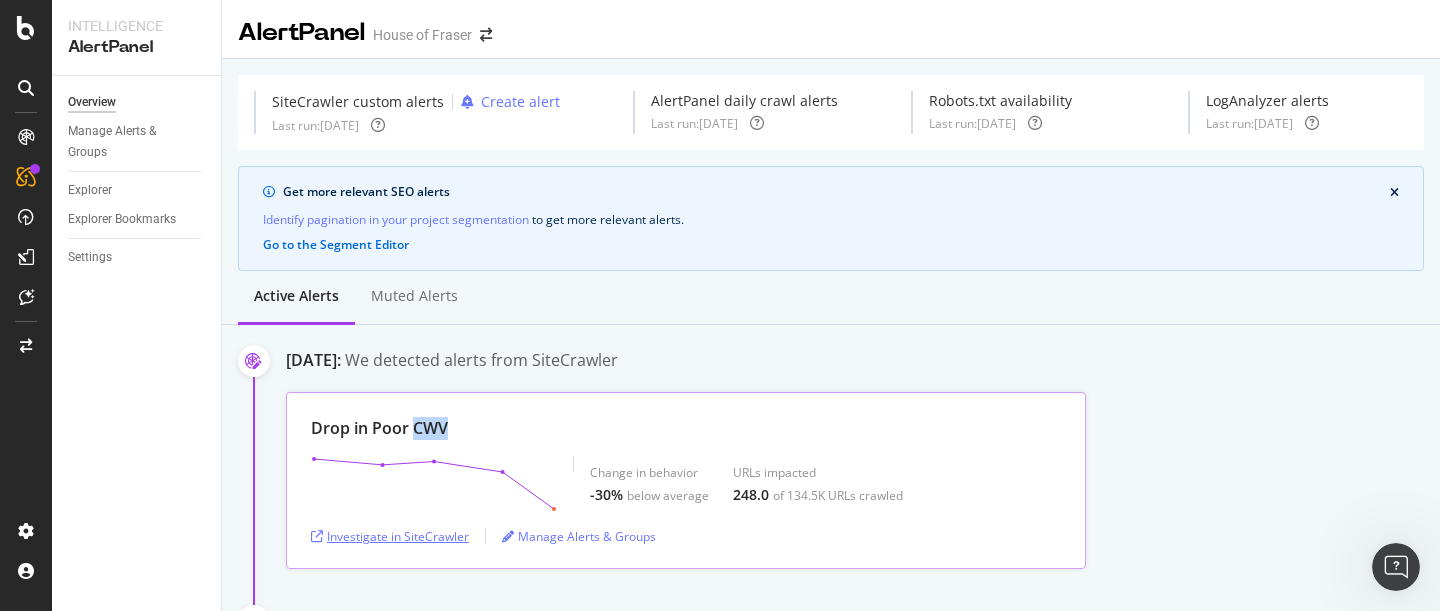 click on "Investigate in SiteCrawler" at bounding box center (390, 536) 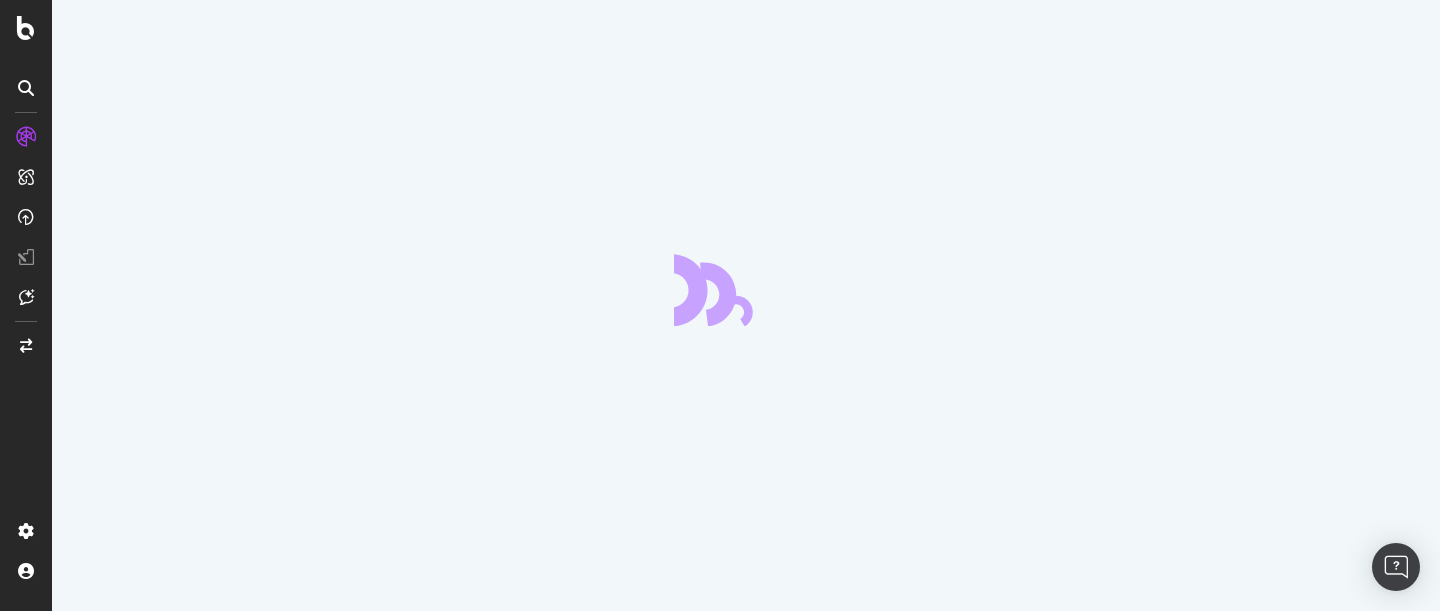 scroll, scrollTop: 0, scrollLeft: 0, axis: both 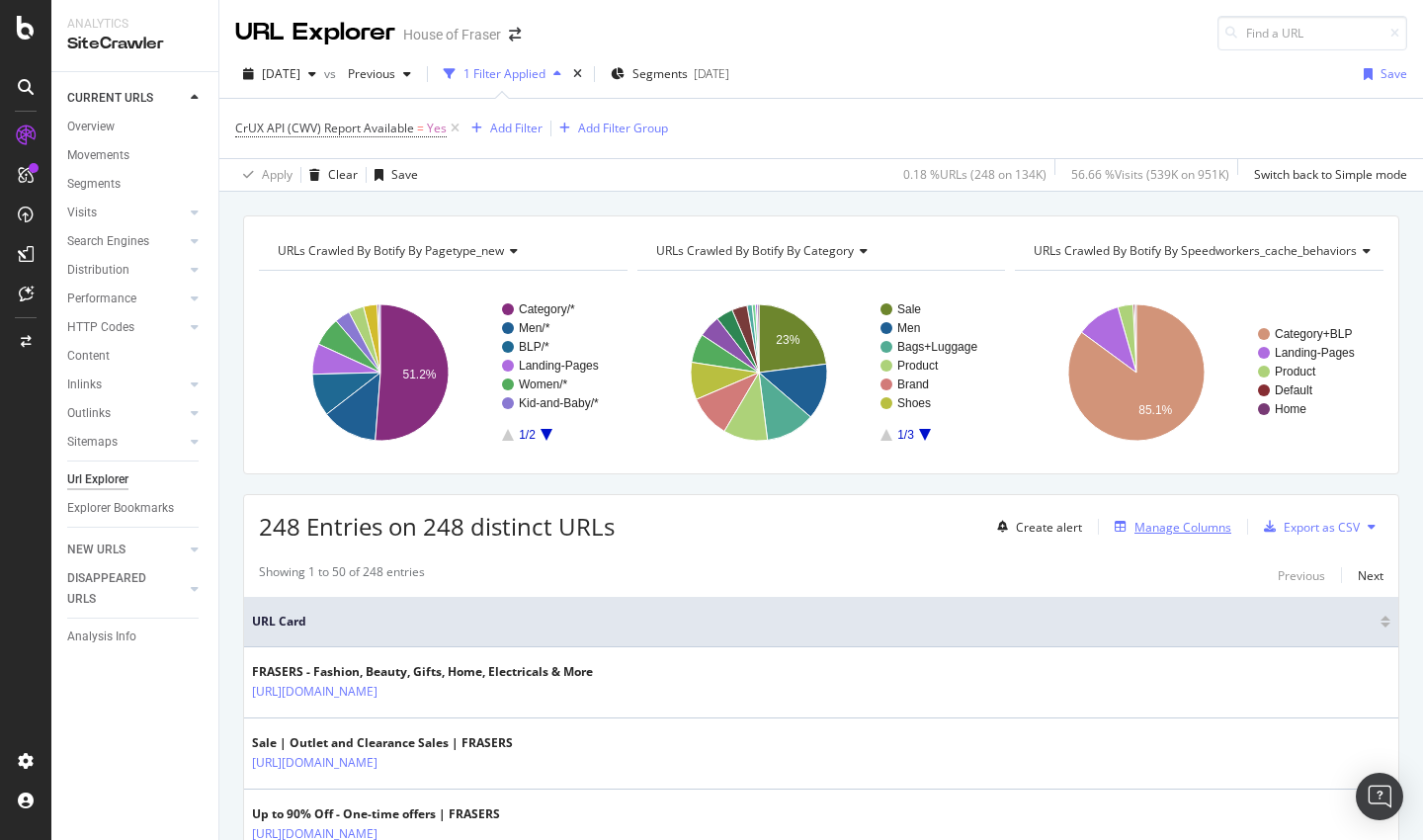 click on "Manage Columns" at bounding box center [1183, 527] 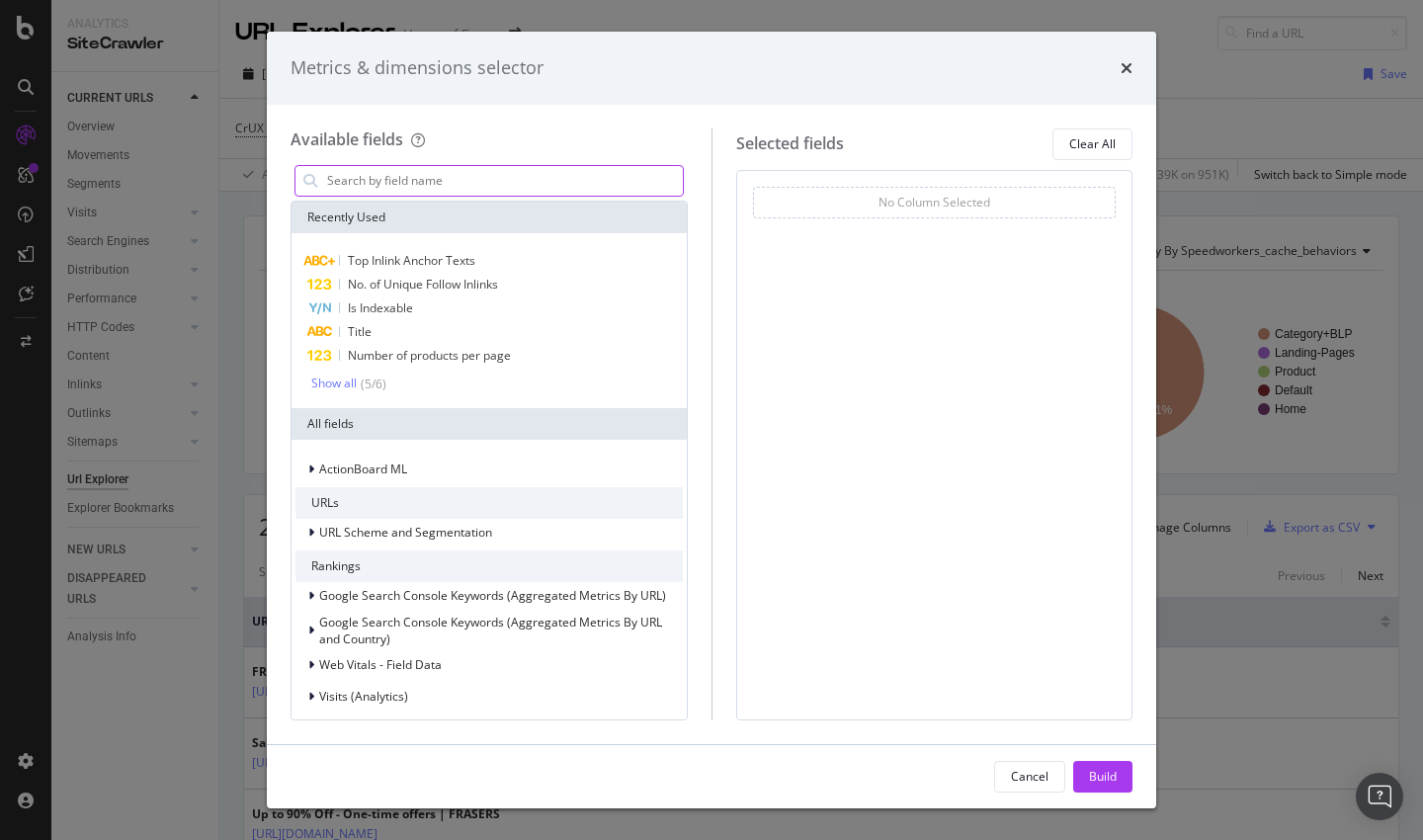click at bounding box center (504, 181) 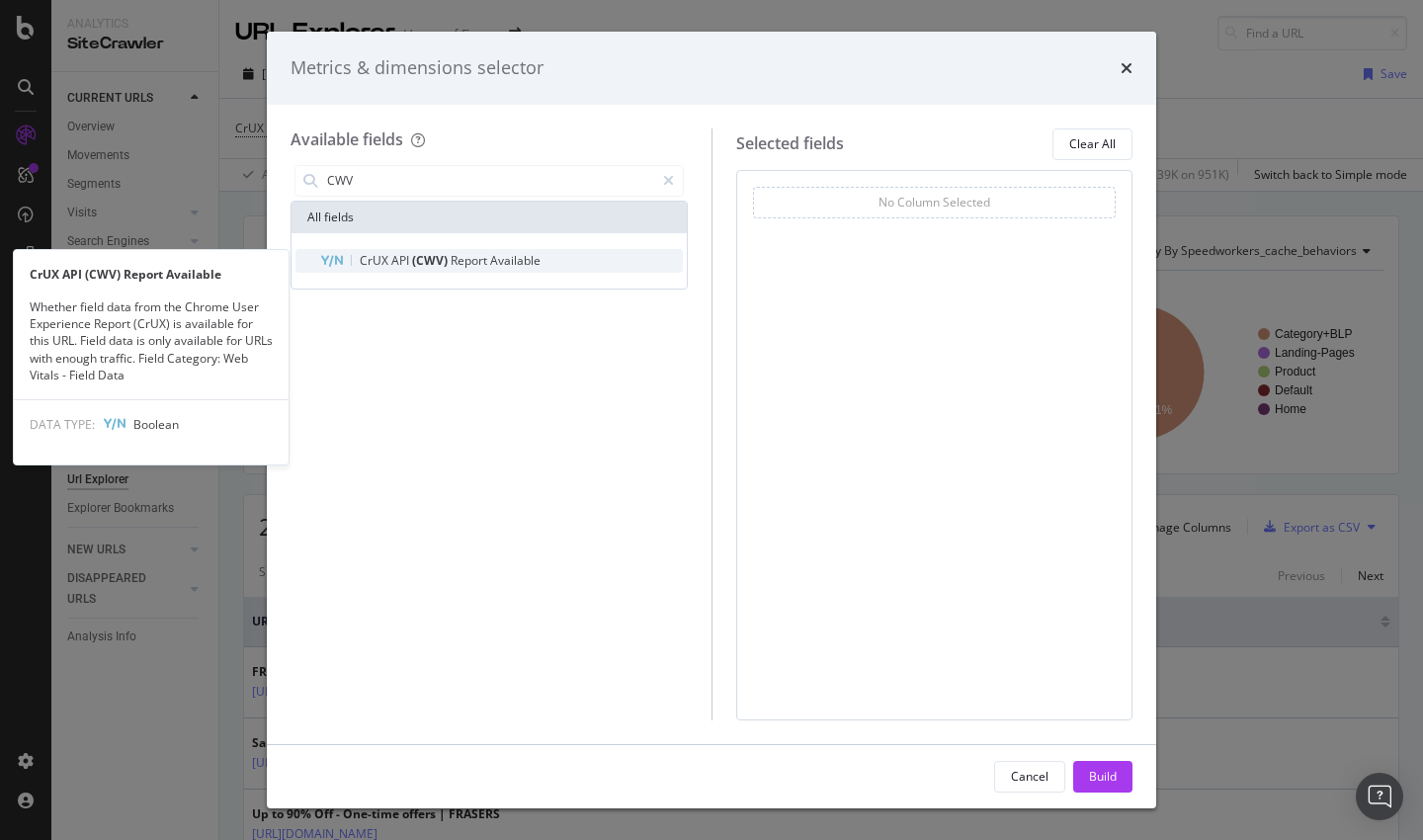 type on "CWV" 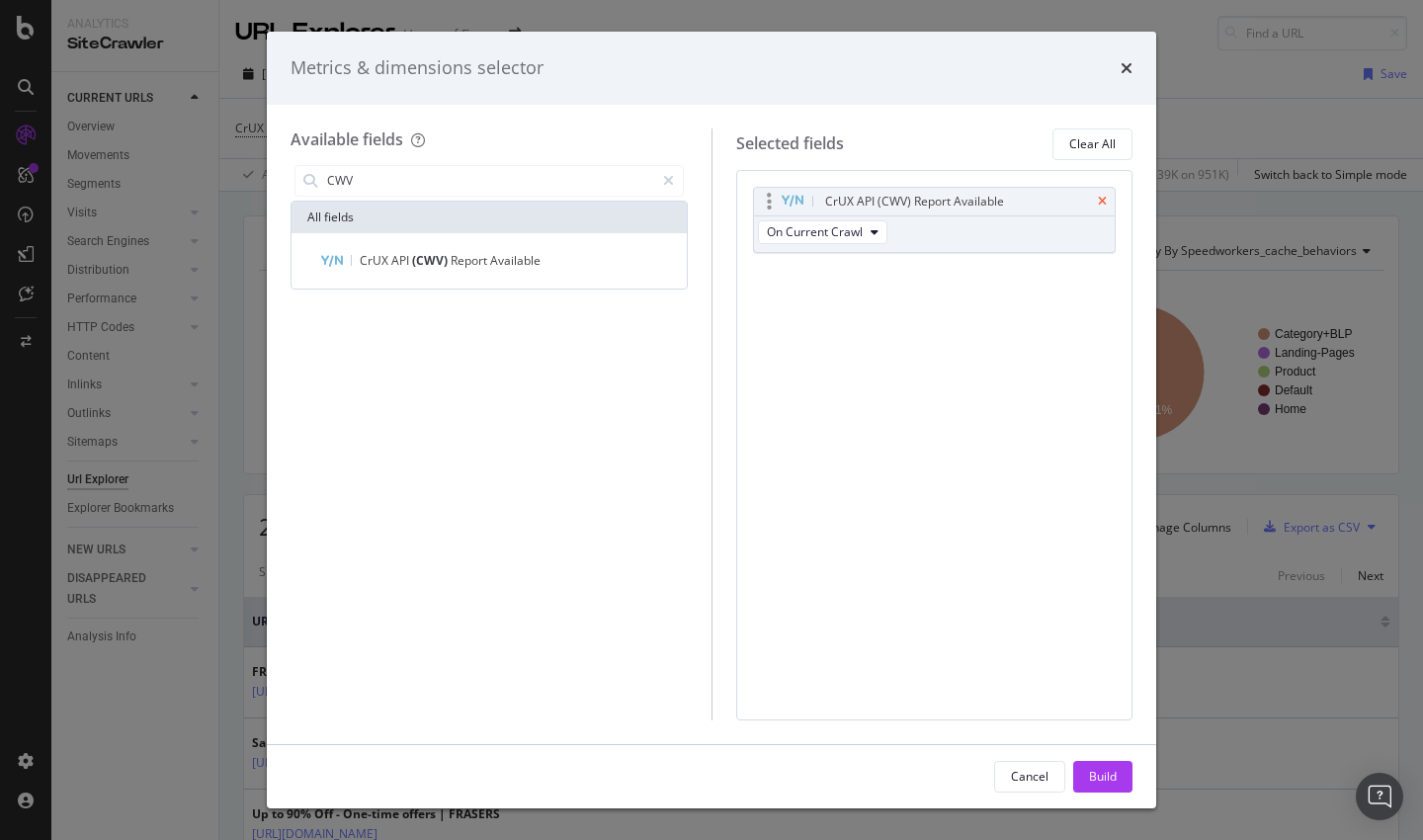 click at bounding box center (1102, 202) 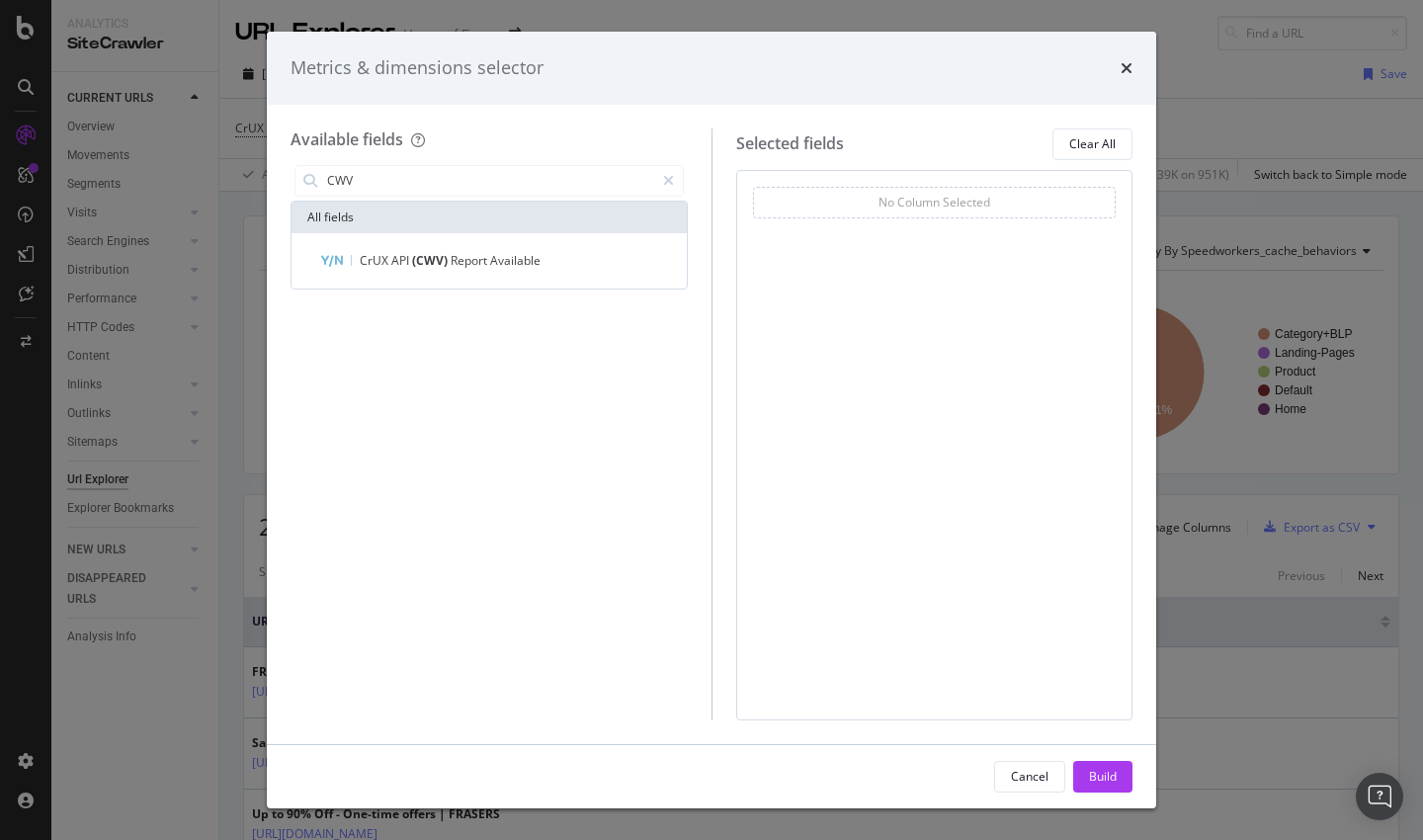click on "Metrics & dimensions selector" at bounding box center [712, 68] 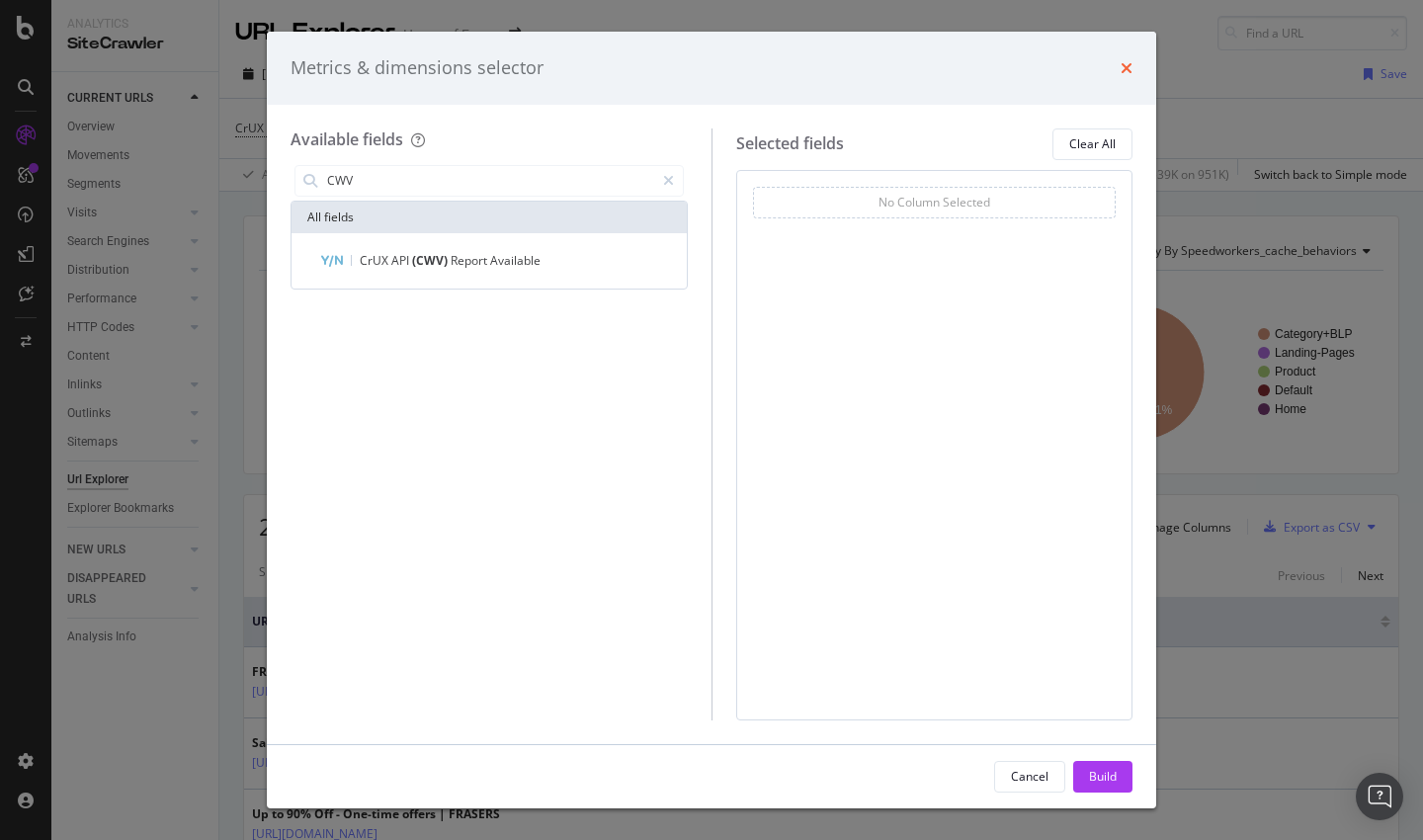 click at bounding box center [1127, 68] 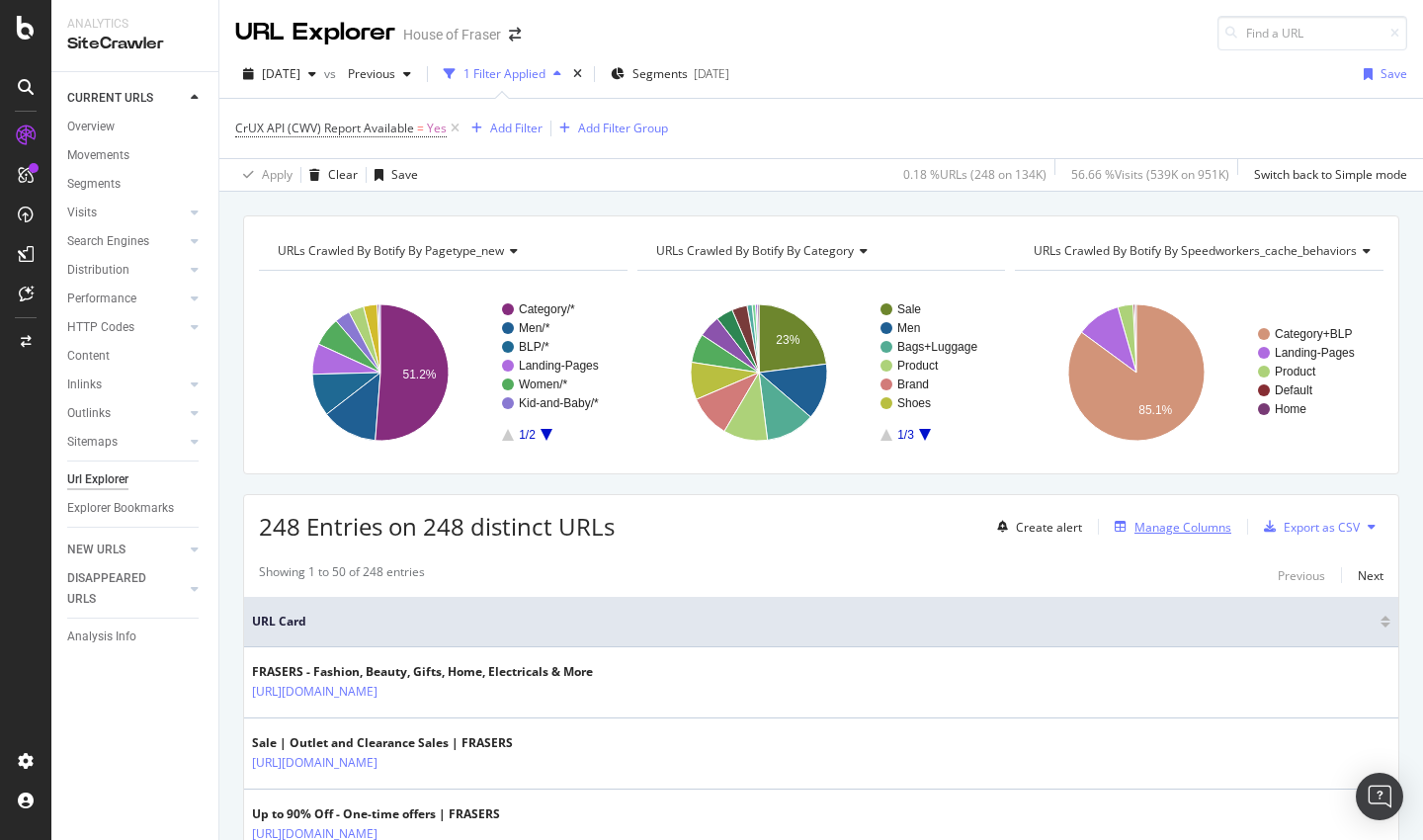 click on "Manage Columns" at bounding box center (1183, 527) 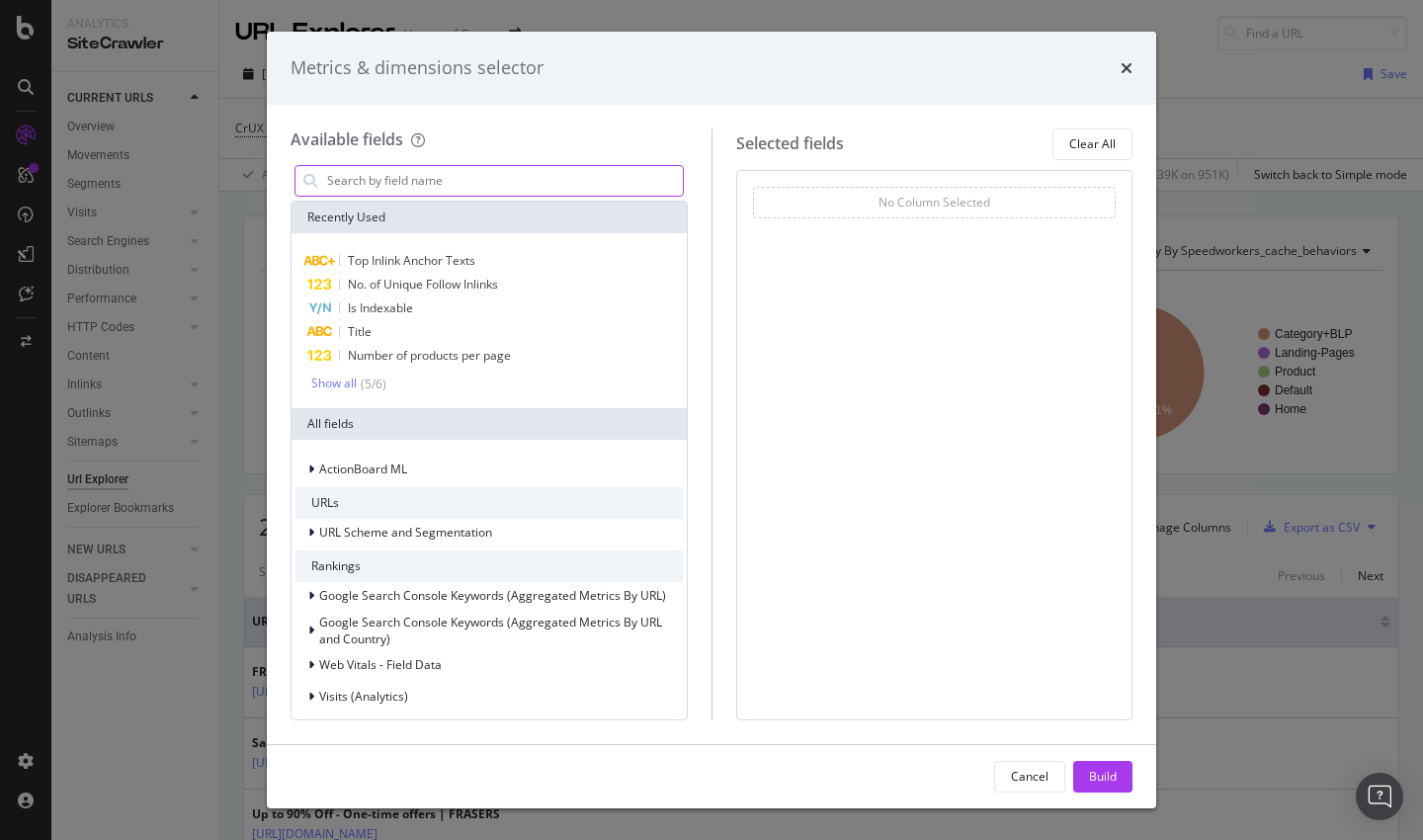 click at bounding box center (504, 181) 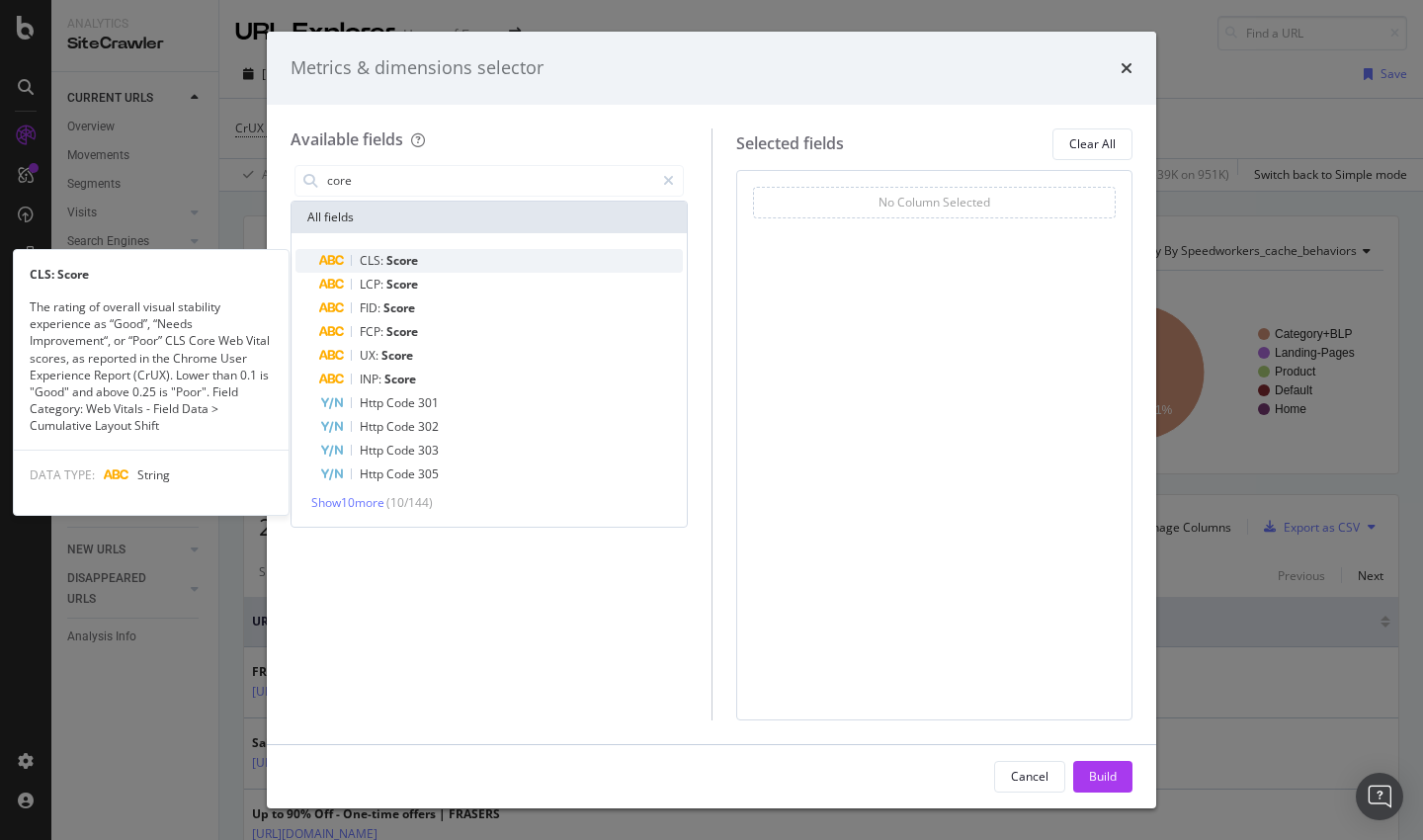 type on "core" 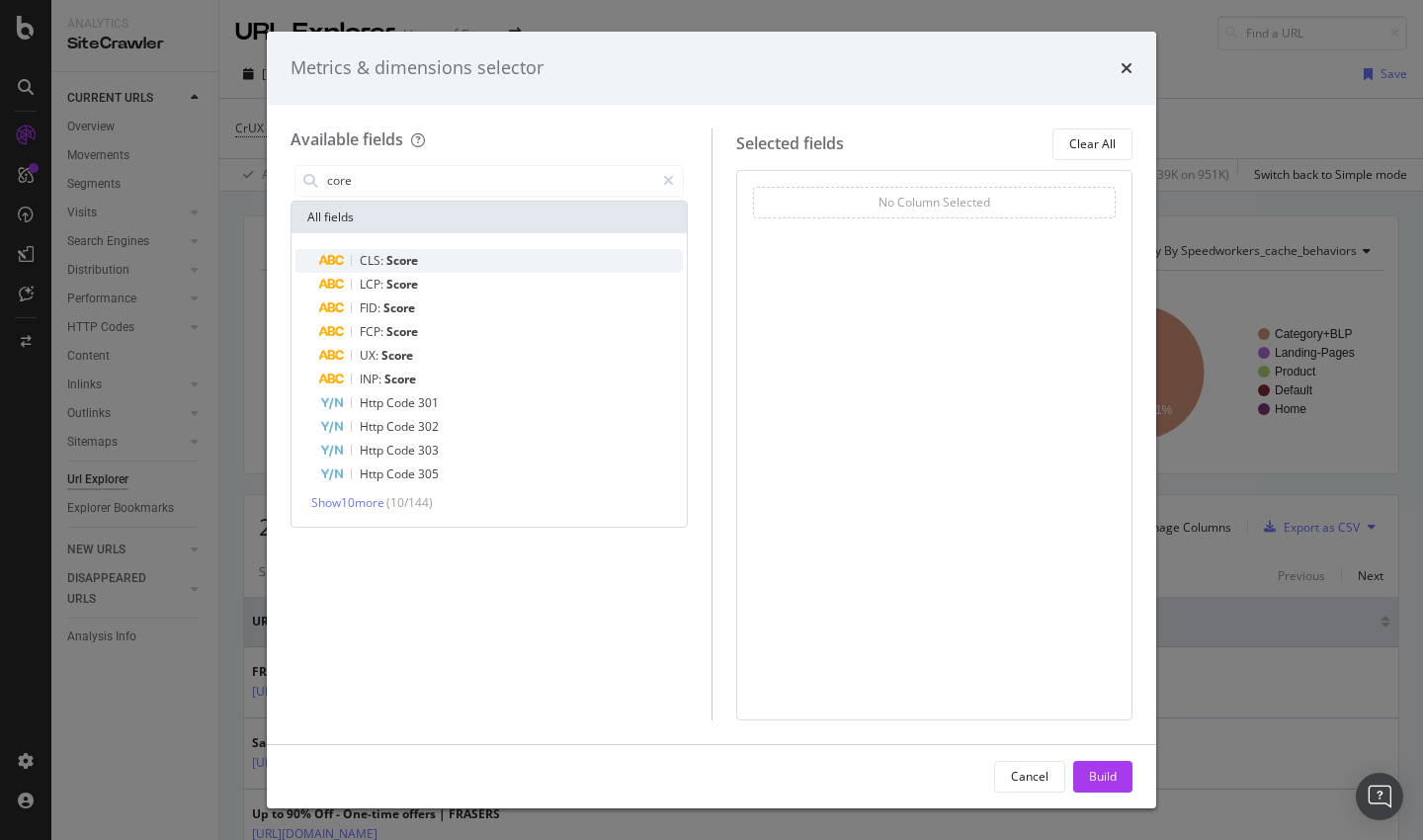 click on "CLS:   Score" at bounding box center (501, 261) 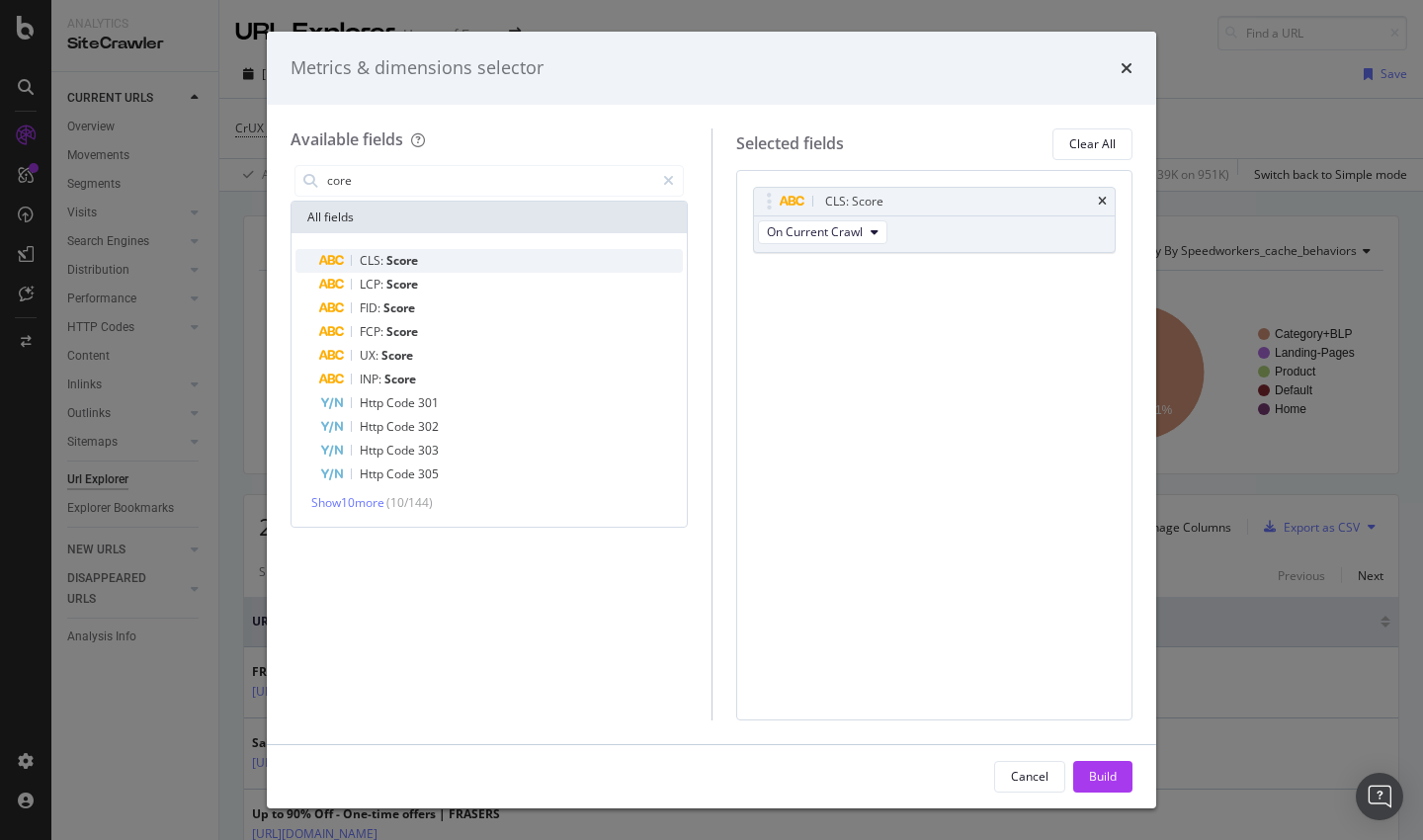 click on "Score" at bounding box center (402, 260) 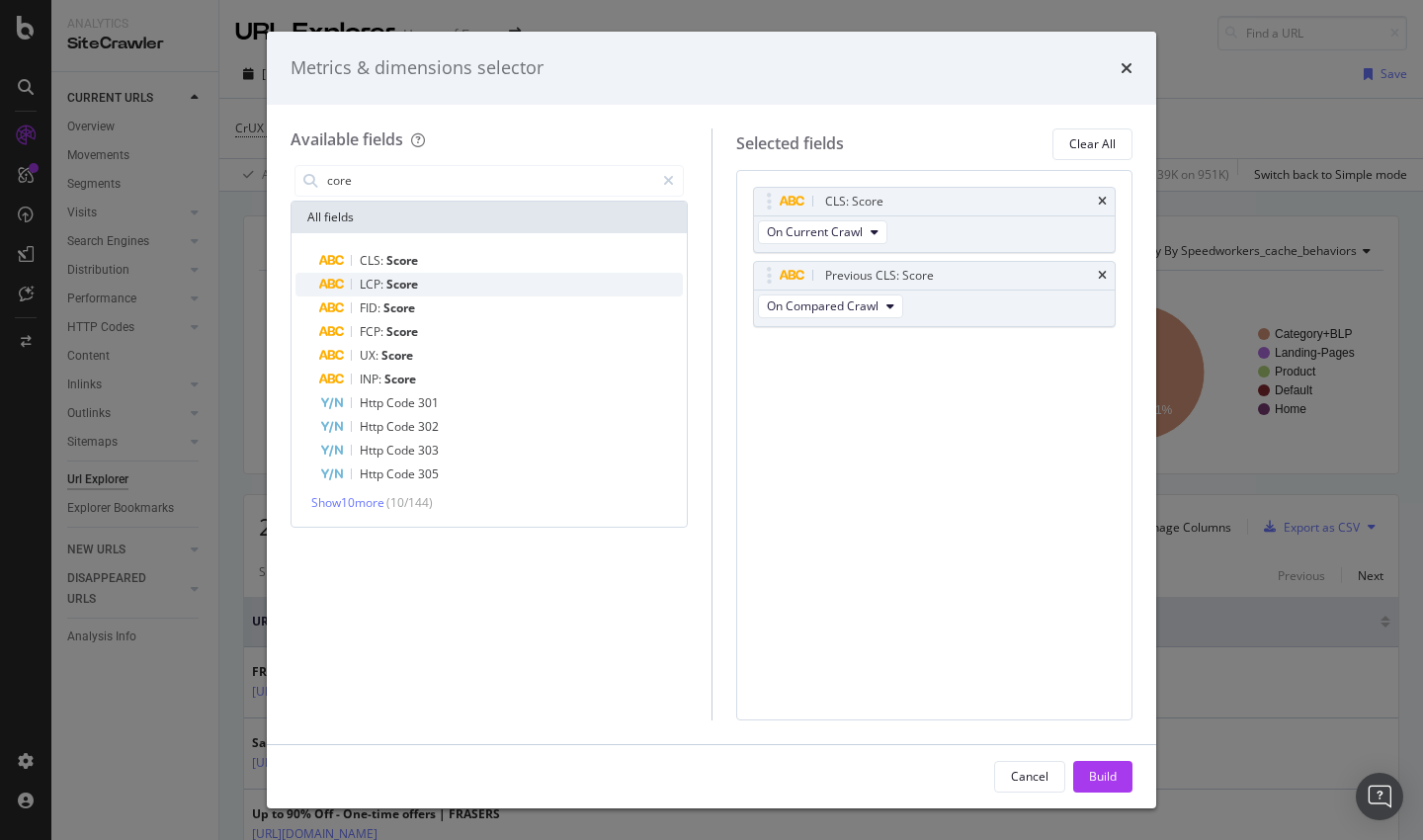 click on "Score" at bounding box center (402, 284) 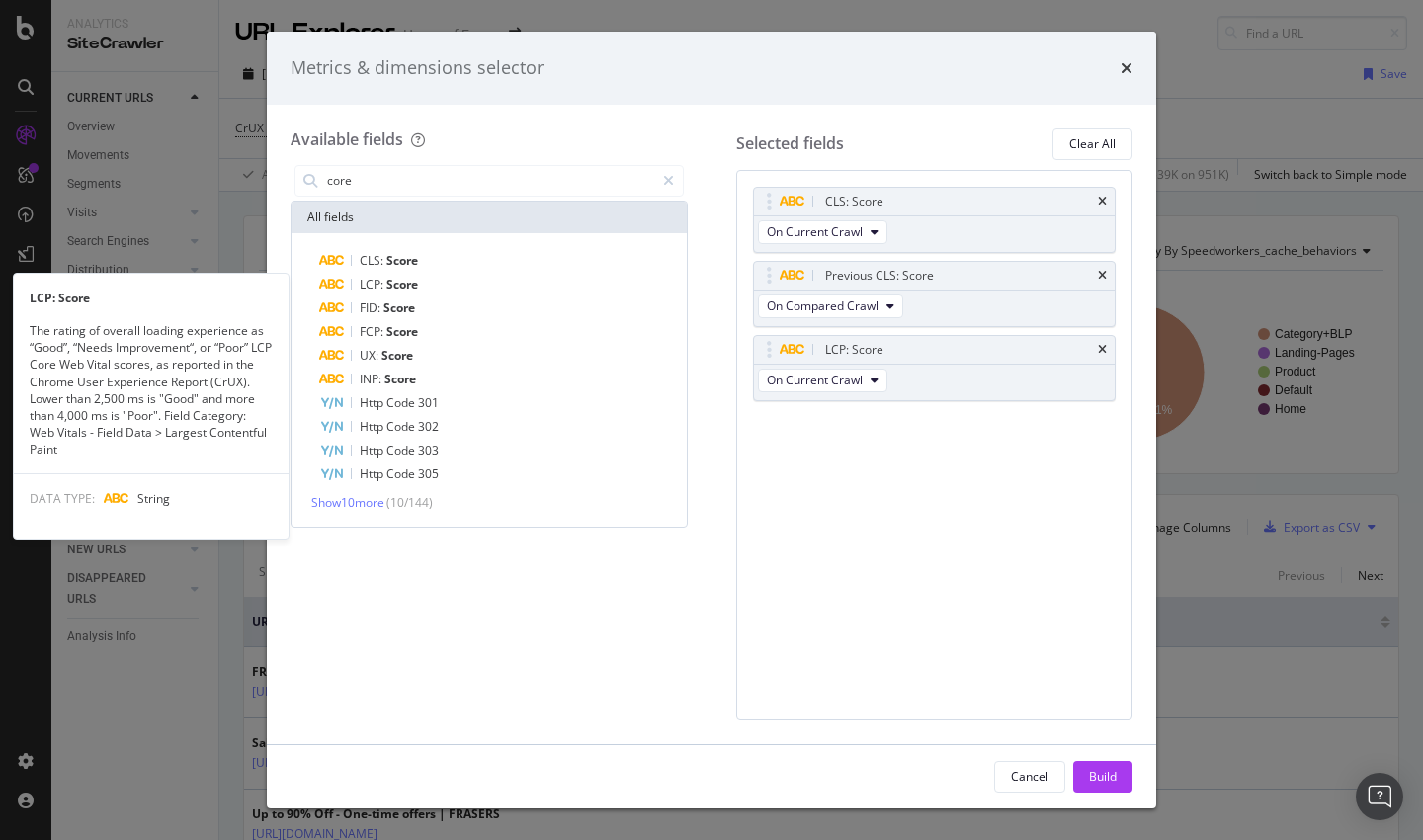 click on "Score" at bounding box center [402, 284] 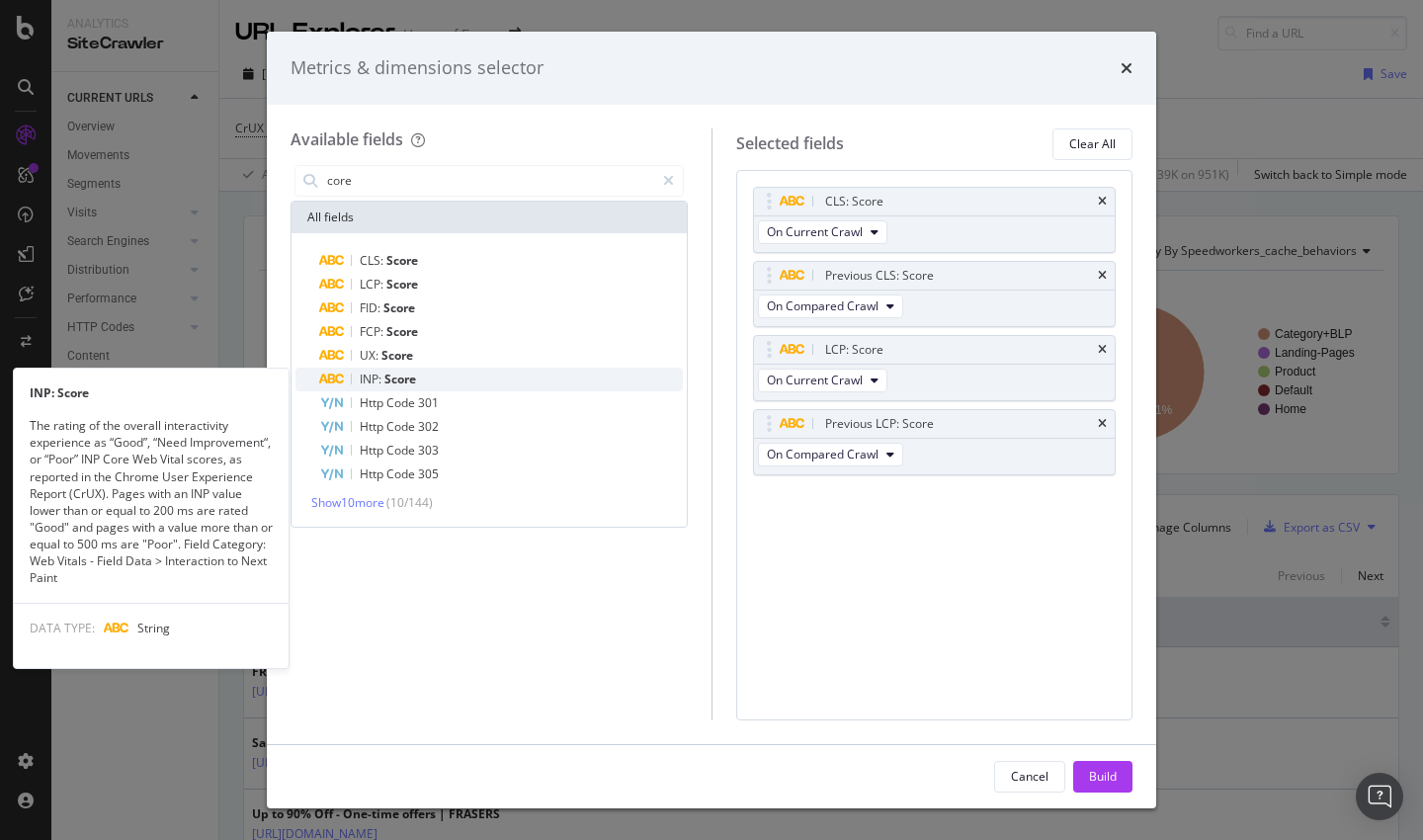 click on "Score" at bounding box center (400, 378) 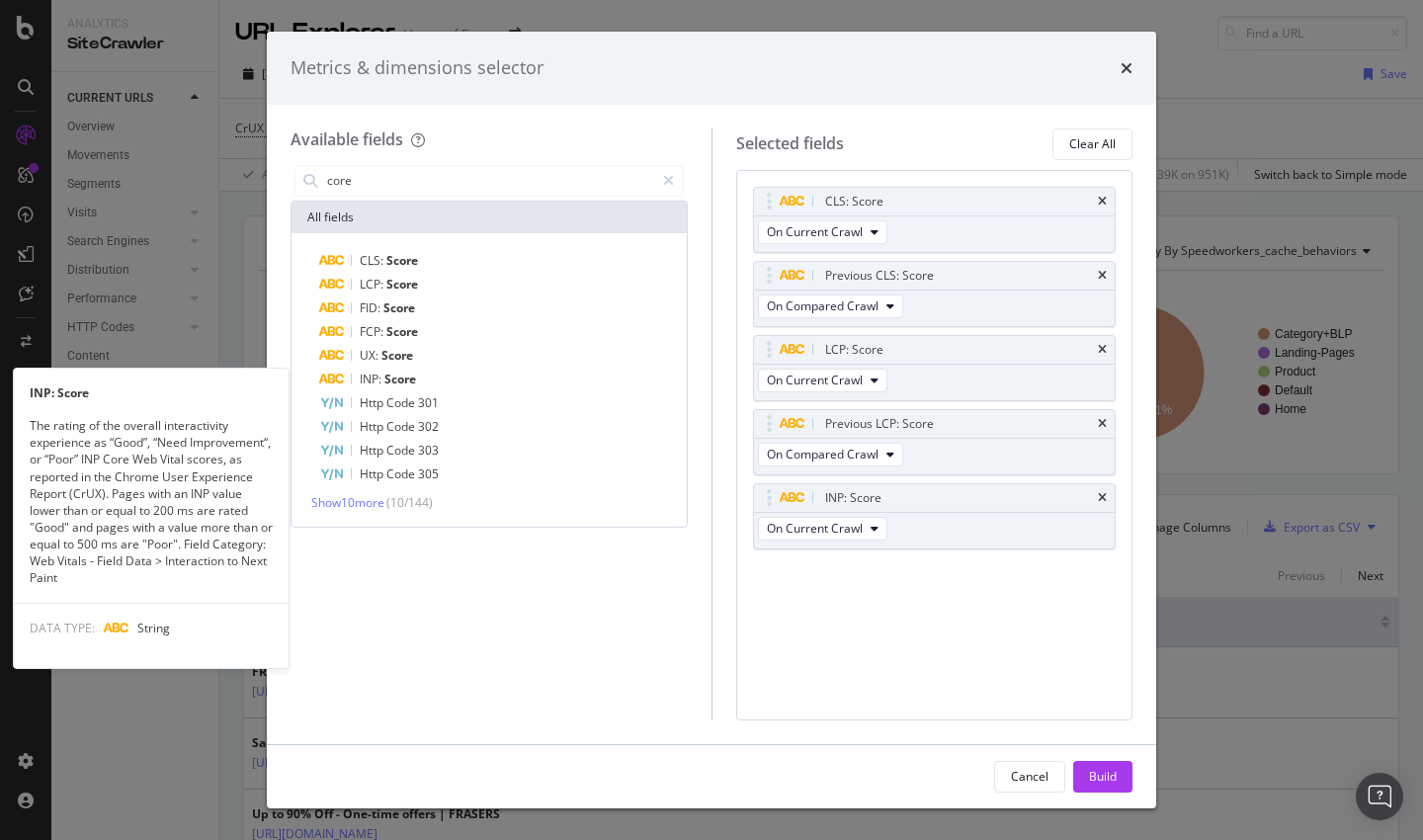 click on "Score" at bounding box center [400, 378] 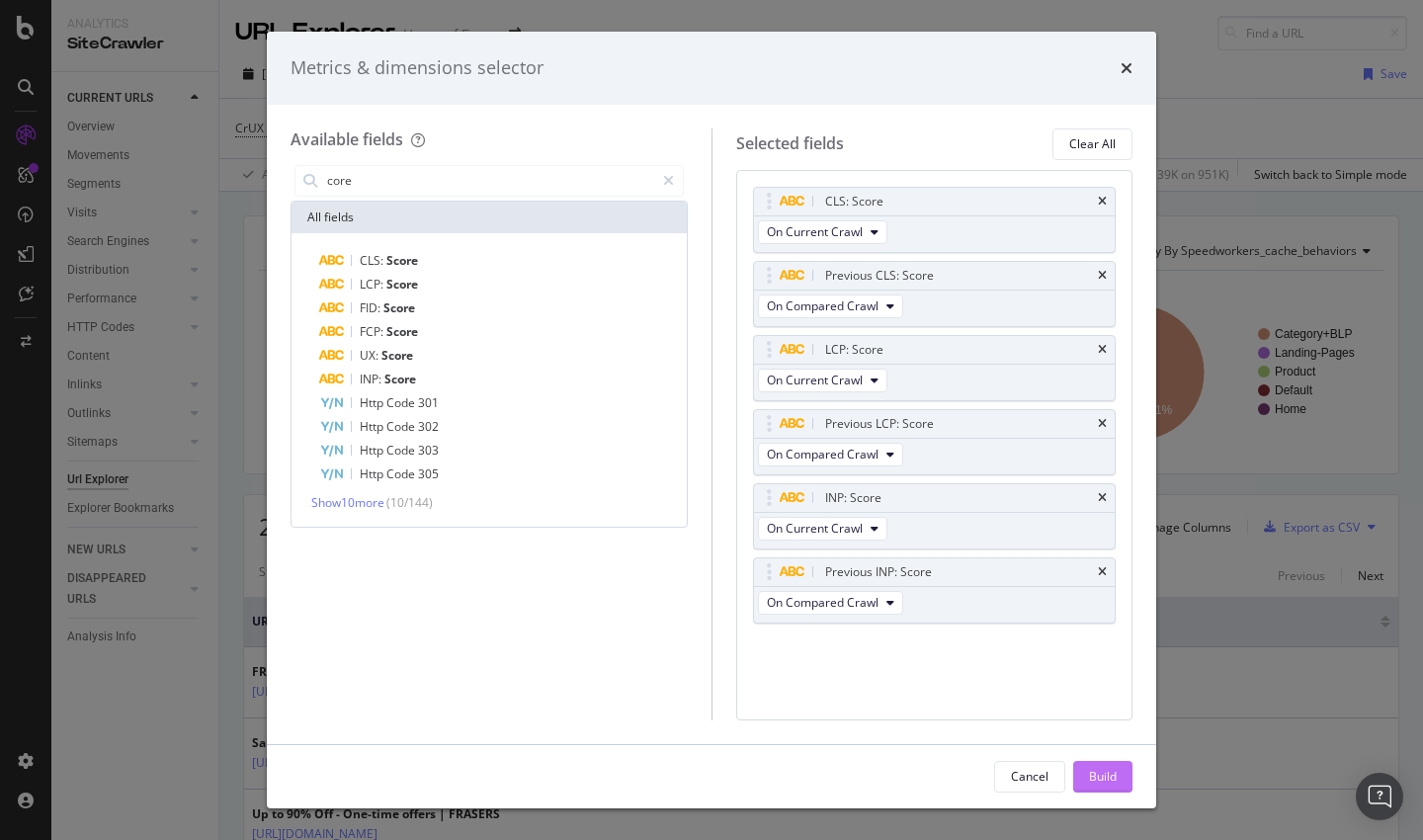 click on "Build" at bounding box center (1103, 776) 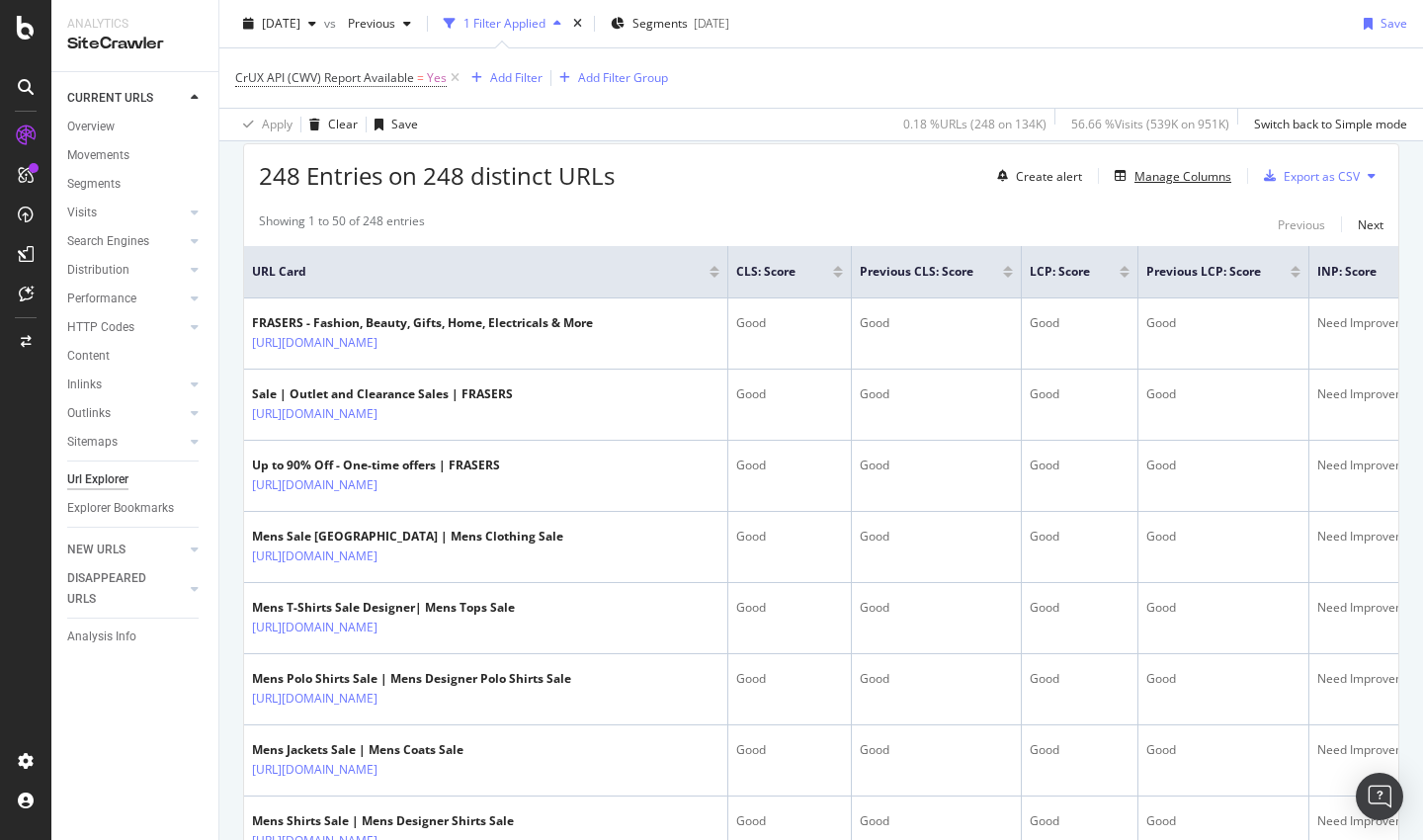 scroll, scrollTop: 348, scrollLeft: 0, axis: vertical 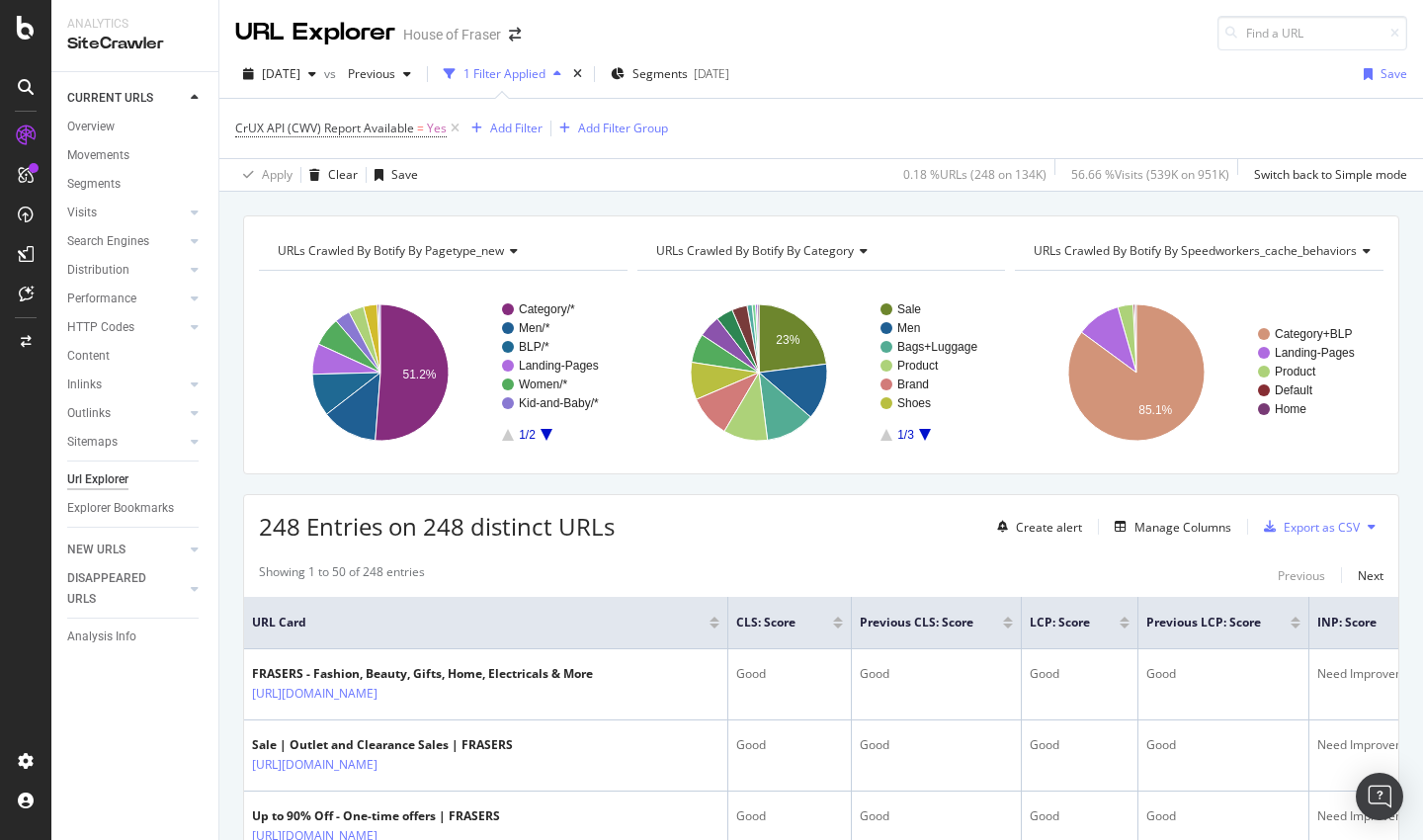 click at bounding box center [838, 626] 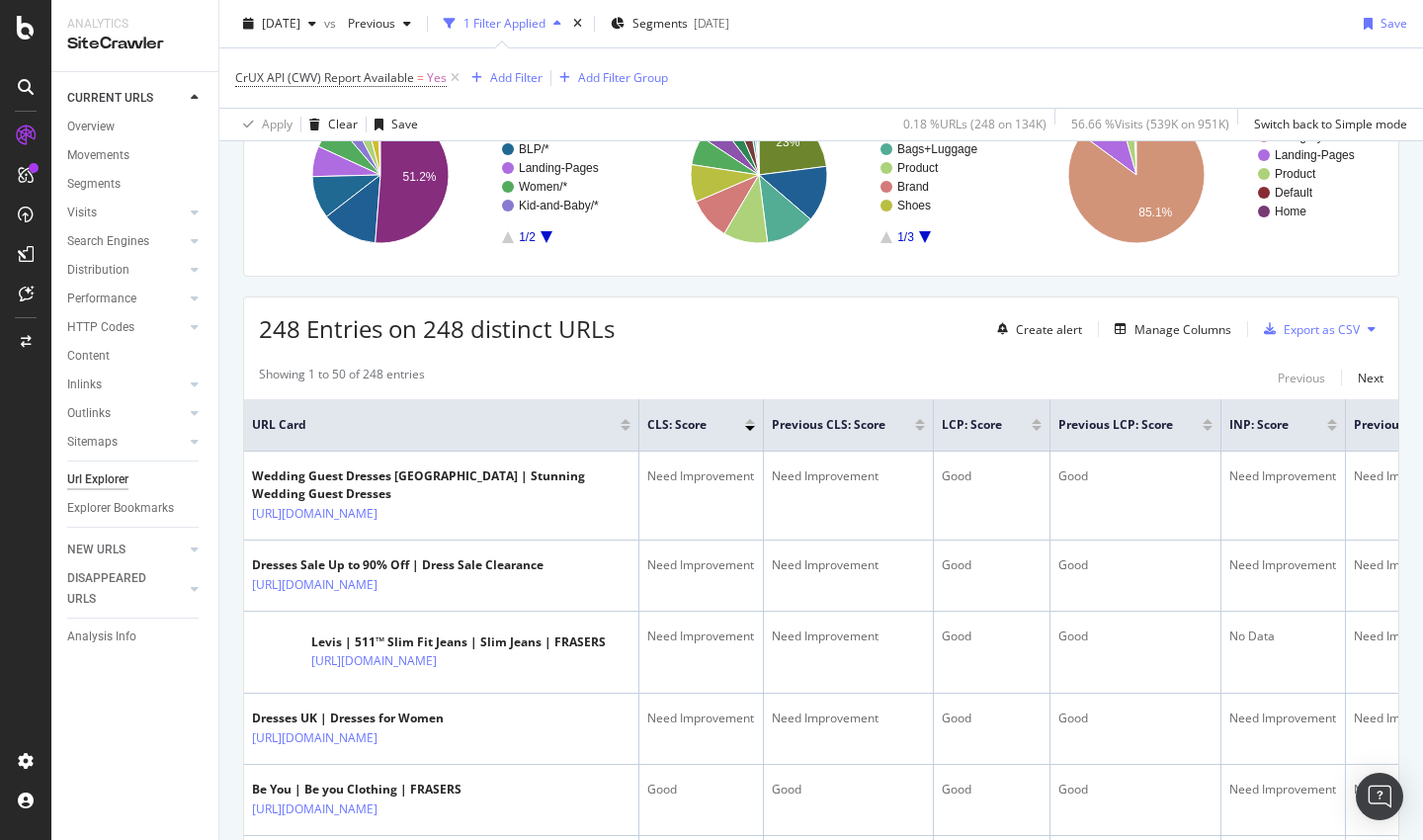 scroll, scrollTop: 201, scrollLeft: 0, axis: vertical 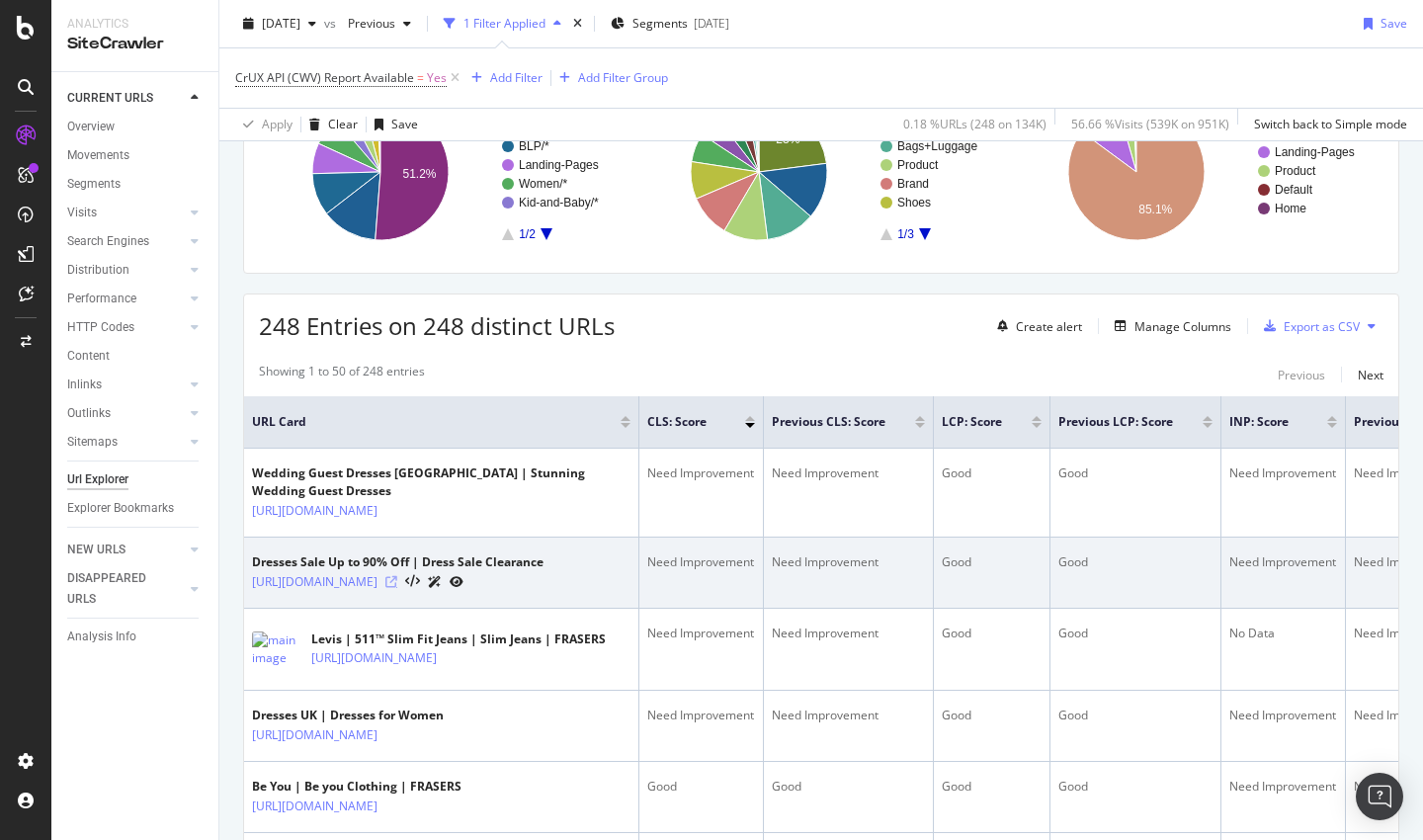 click at bounding box center [391, 582] 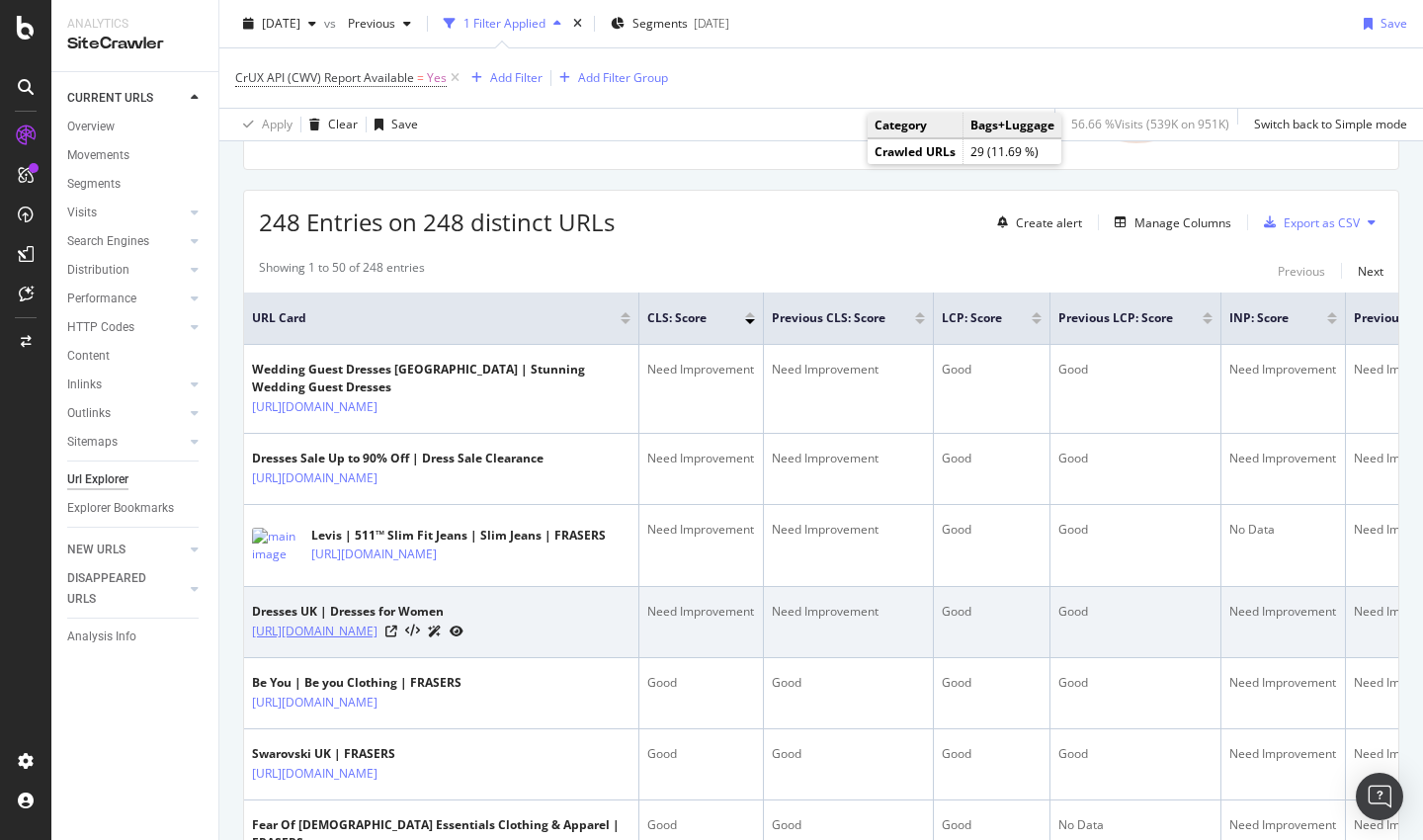 scroll, scrollTop: 325, scrollLeft: 0, axis: vertical 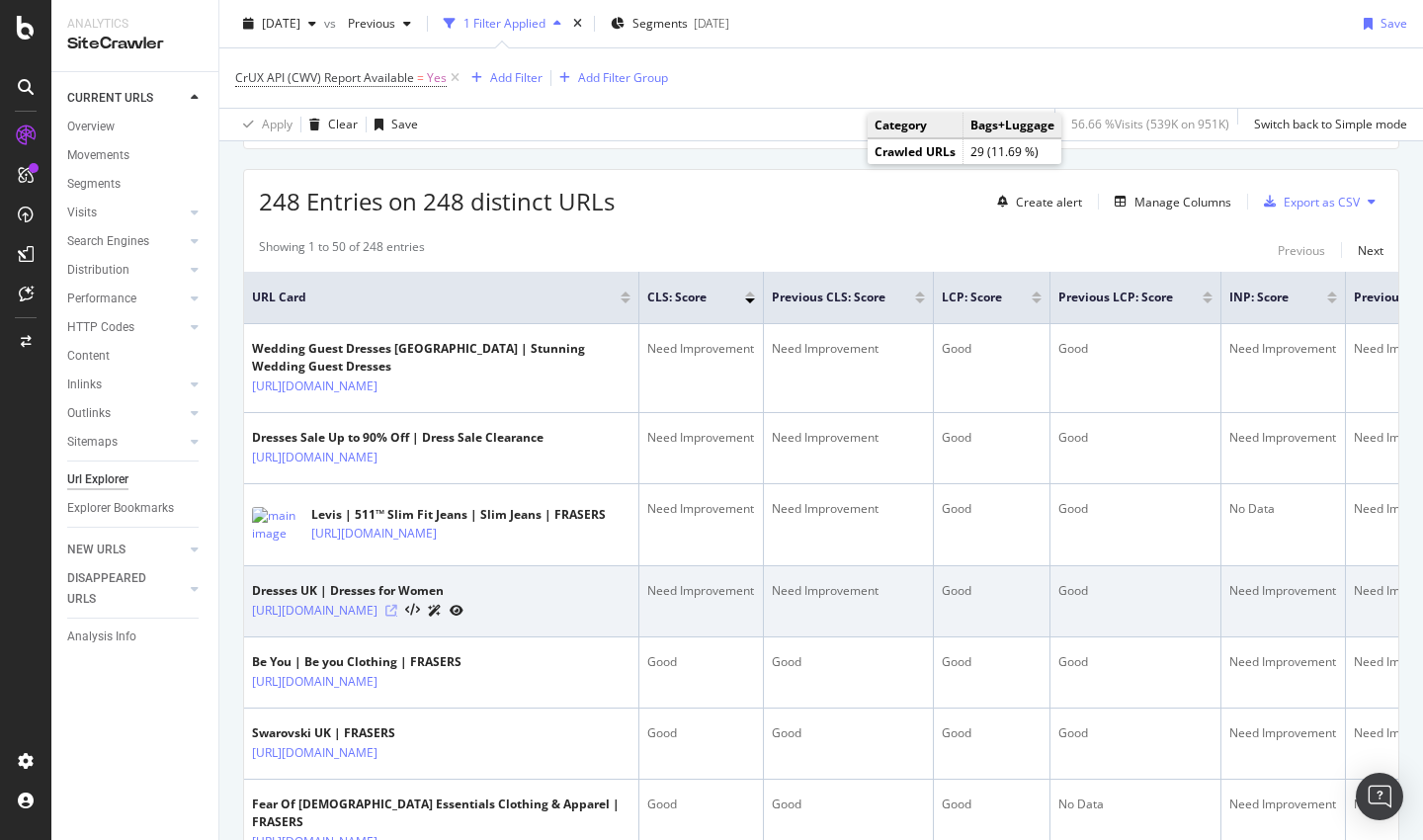 click at bounding box center [391, 611] 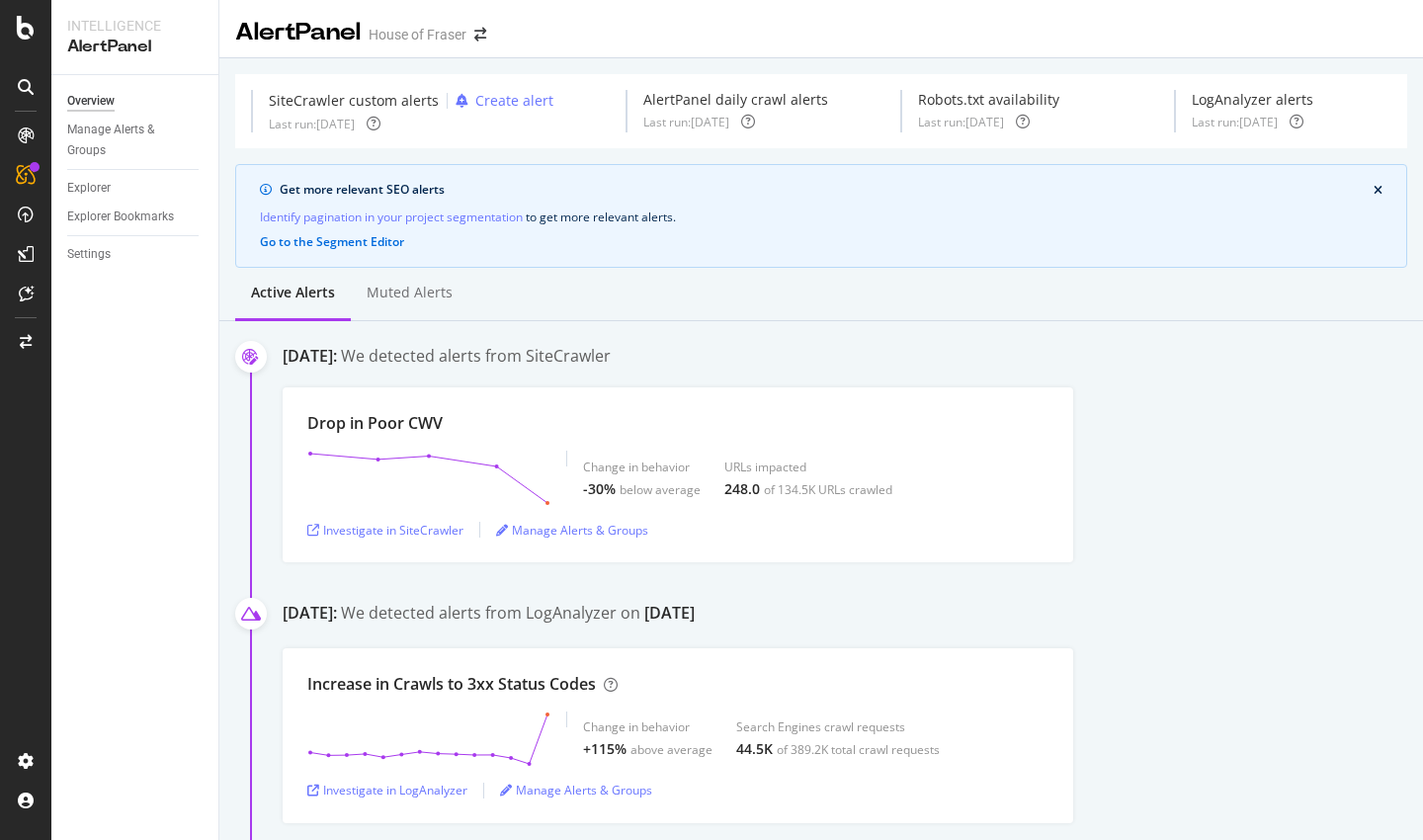 scroll, scrollTop: 0, scrollLeft: 0, axis: both 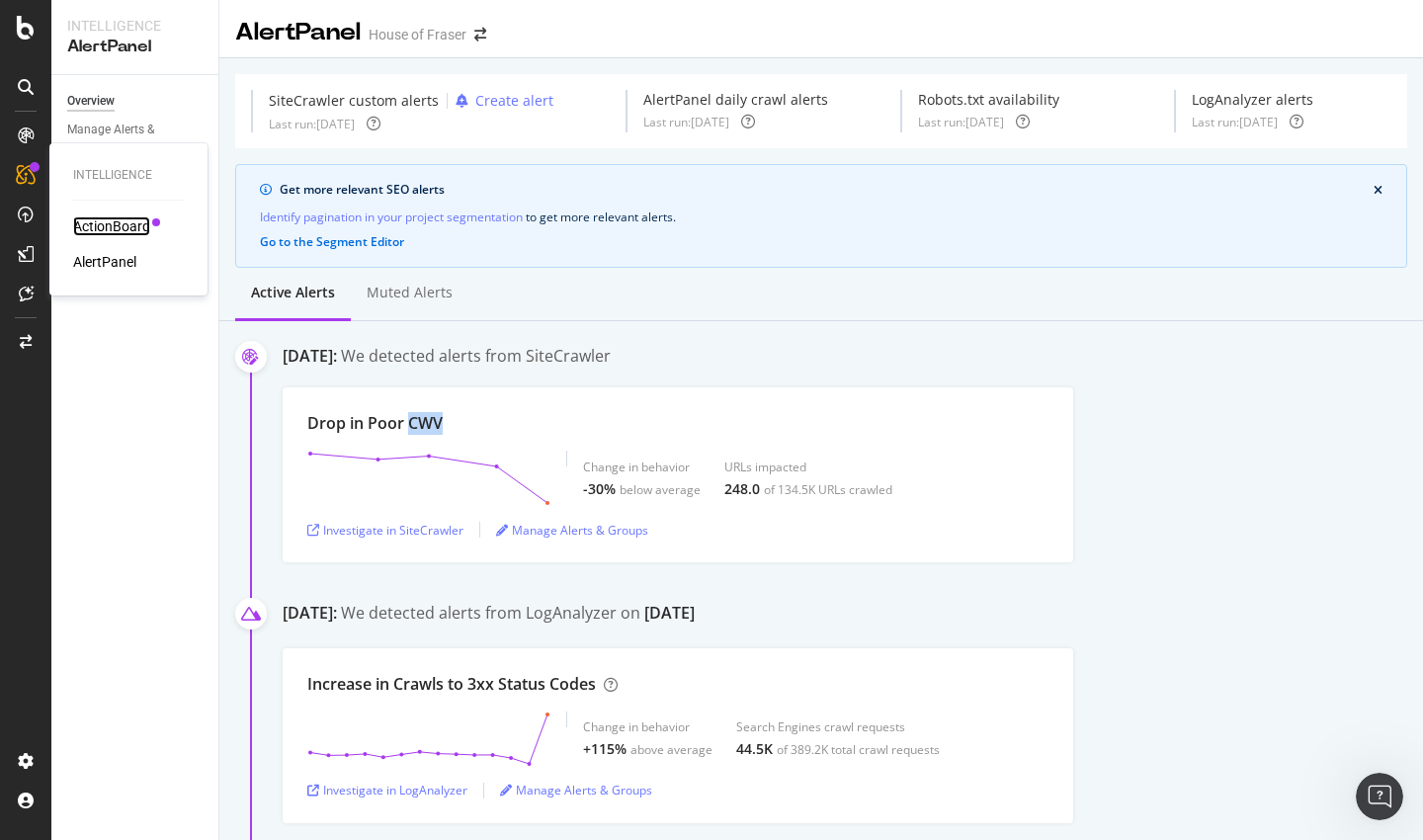 click on "ActionBoard" at bounding box center [112, 226] 